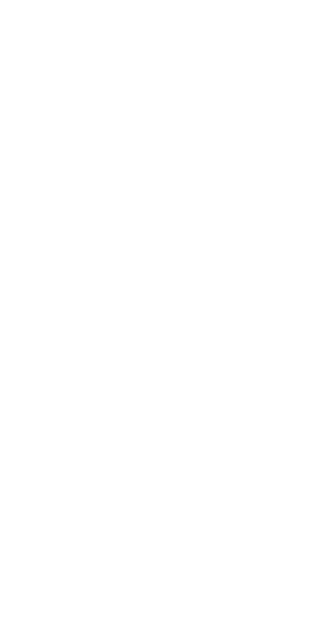scroll, scrollTop: 0, scrollLeft: 0, axis: both 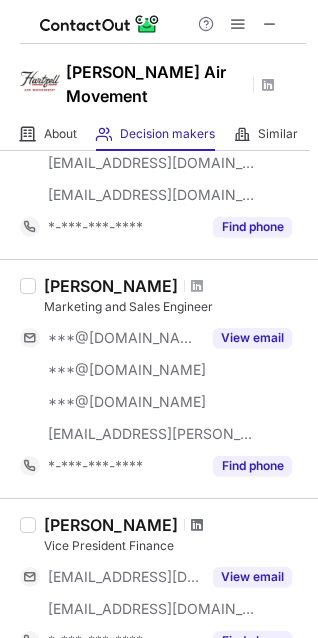 click at bounding box center [197, 525] 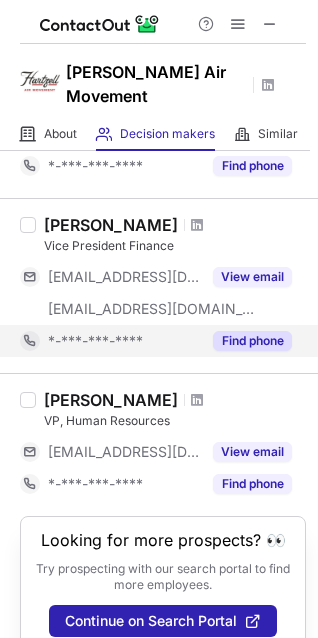 scroll, scrollTop: 925, scrollLeft: 0, axis: vertical 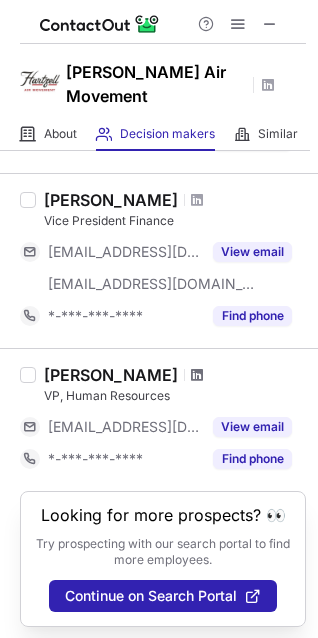 click at bounding box center (197, 375) 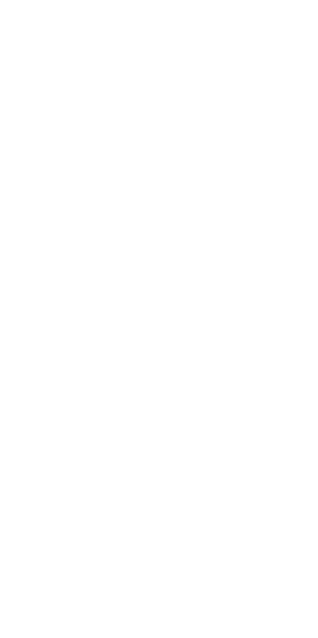 scroll, scrollTop: 0, scrollLeft: 0, axis: both 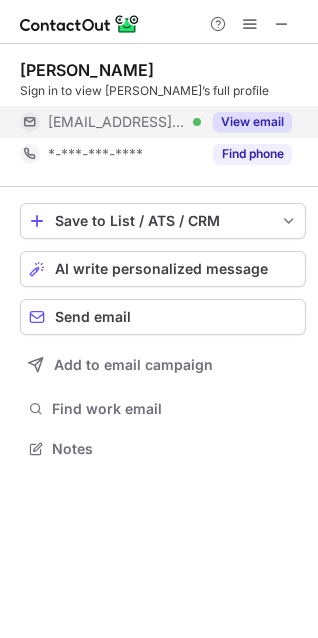 click on "View email" at bounding box center (252, 122) 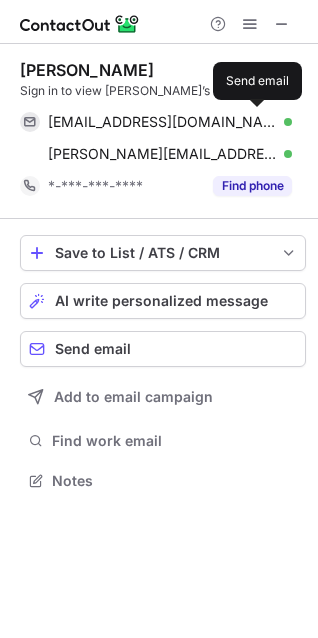 scroll, scrollTop: 10, scrollLeft: 10, axis: both 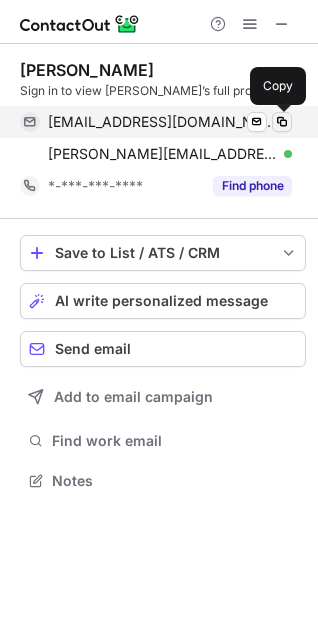 click at bounding box center (282, 122) 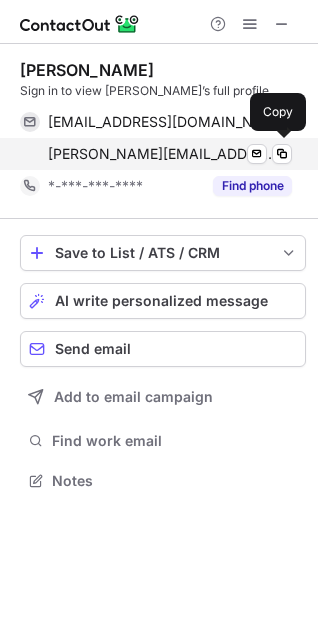 type 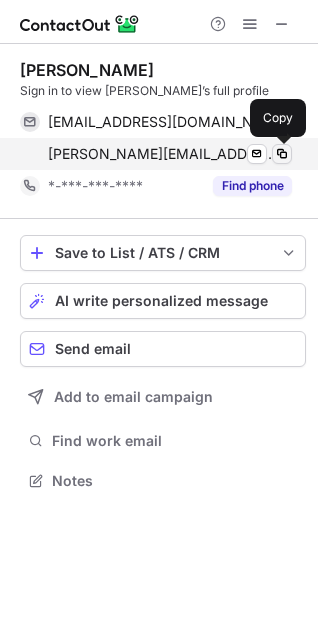 click at bounding box center [282, 154] 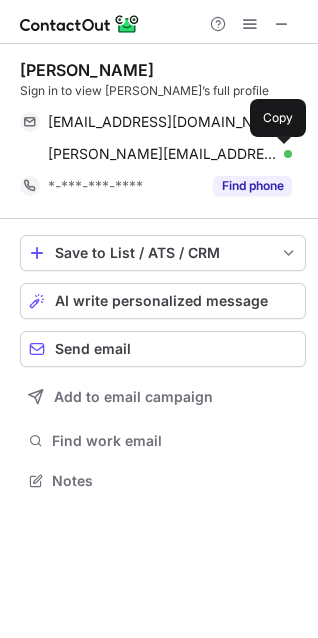 type 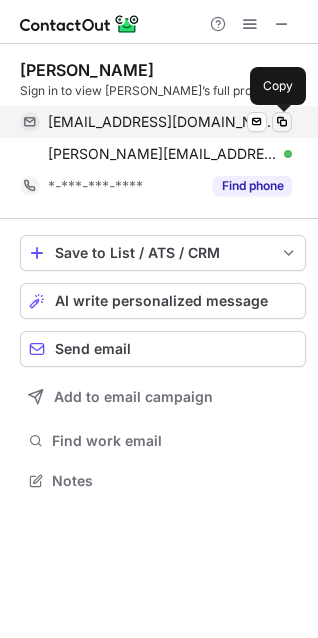 click at bounding box center (282, 122) 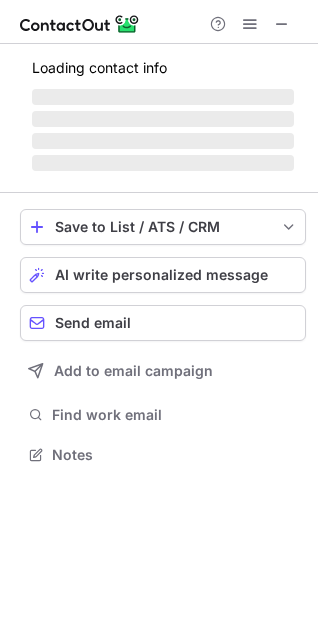scroll, scrollTop: 0, scrollLeft: 0, axis: both 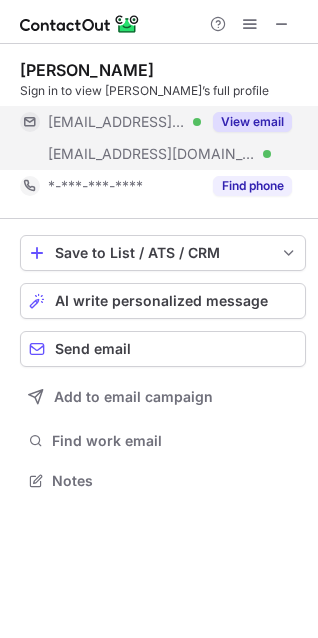 click on "View email" at bounding box center [252, 122] 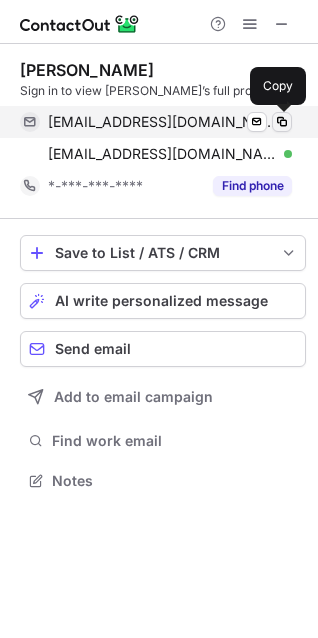 click at bounding box center (282, 122) 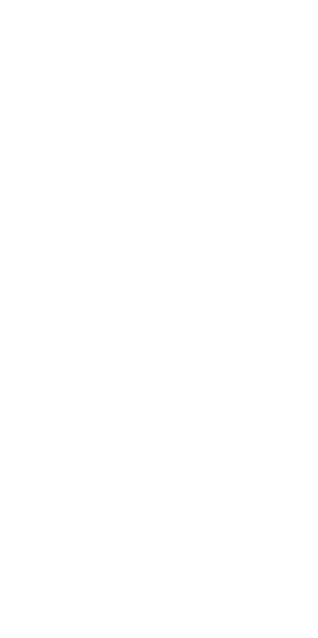 scroll, scrollTop: 0, scrollLeft: 0, axis: both 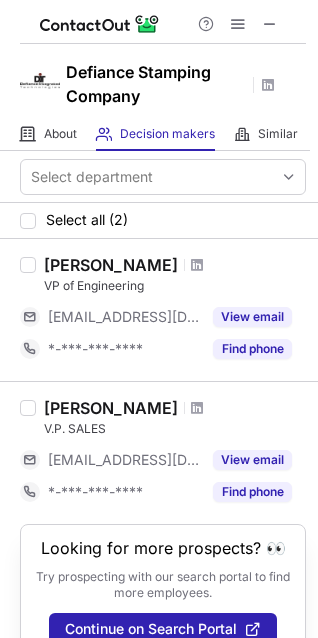 click at bounding box center [197, 265] 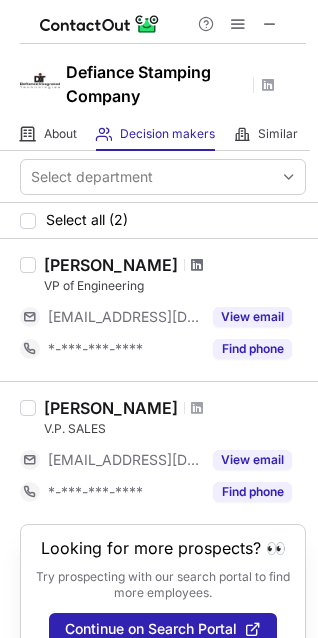 click at bounding box center (197, 265) 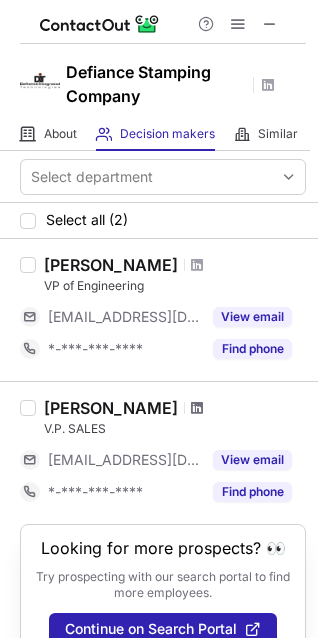 click at bounding box center (197, 408) 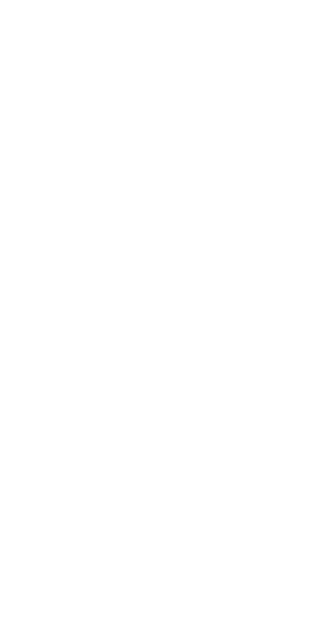 scroll, scrollTop: 0, scrollLeft: 0, axis: both 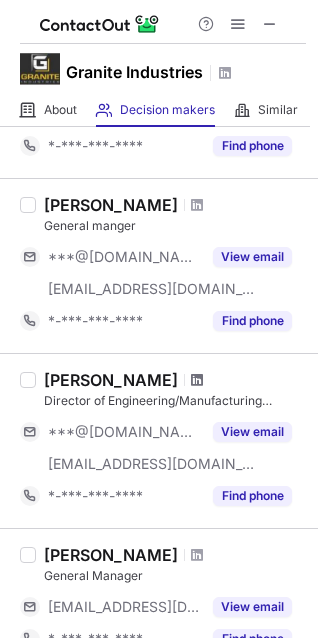 click at bounding box center (197, 380) 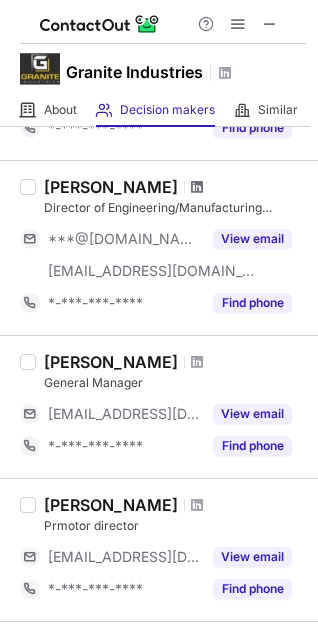 scroll, scrollTop: 1000, scrollLeft: 0, axis: vertical 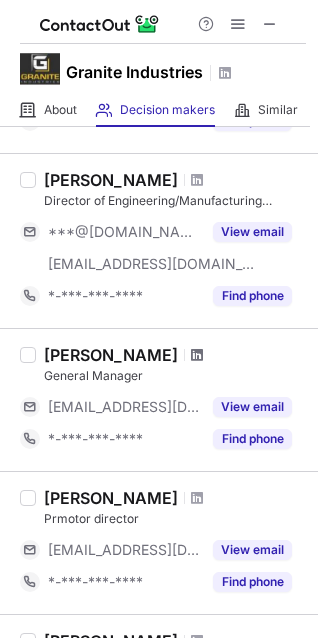 click at bounding box center [197, 355] 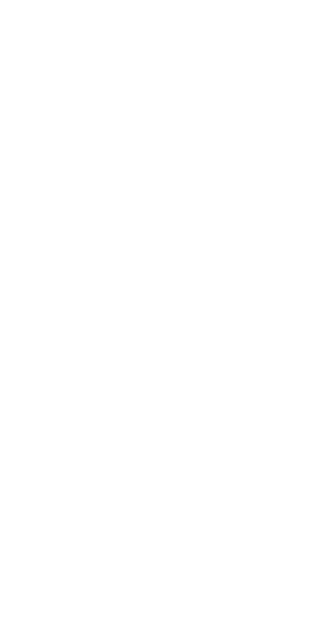 scroll, scrollTop: 0, scrollLeft: 0, axis: both 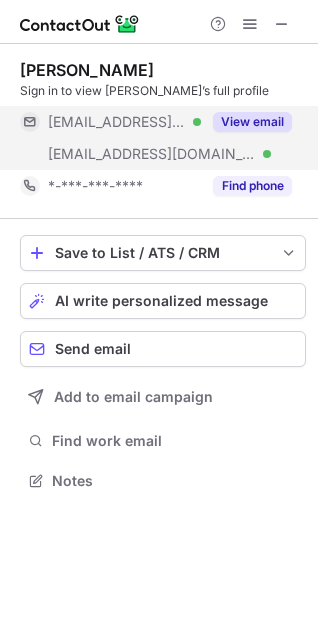 click on "View email" at bounding box center (252, 122) 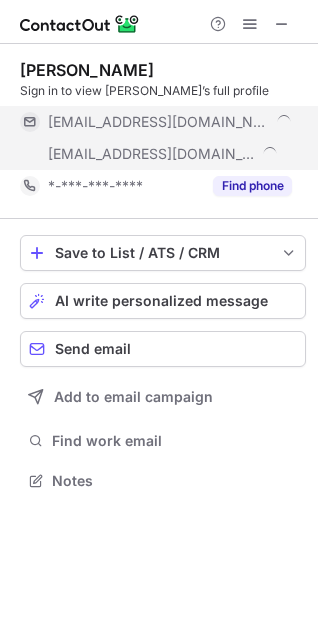 scroll, scrollTop: 10, scrollLeft: 10, axis: both 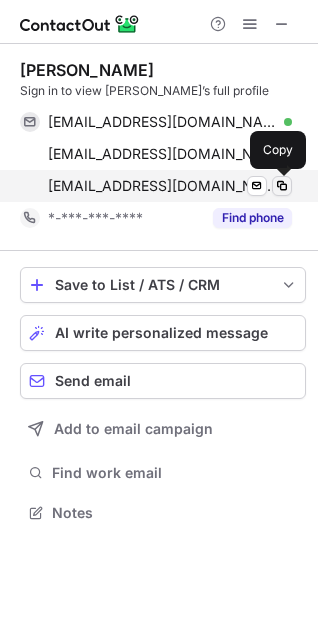 click at bounding box center [282, 186] 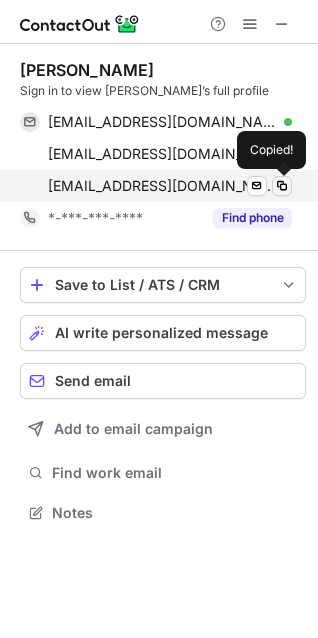 type 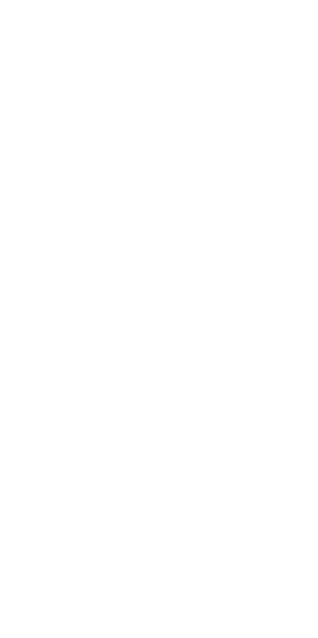 scroll, scrollTop: 0, scrollLeft: 0, axis: both 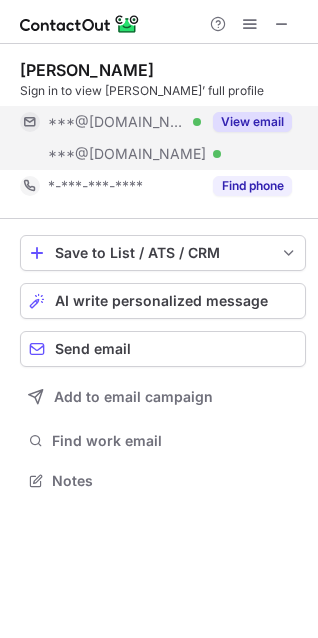click on "View email" at bounding box center [246, 122] 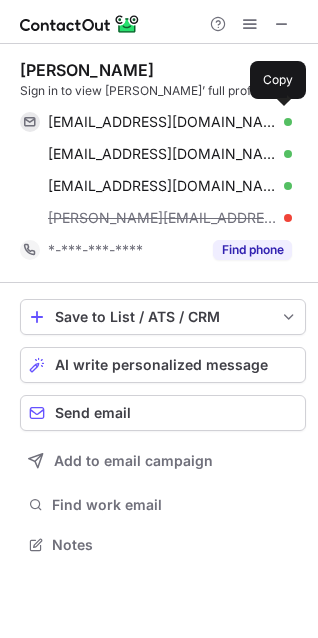 scroll, scrollTop: 10, scrollLeft: 10, axis: both 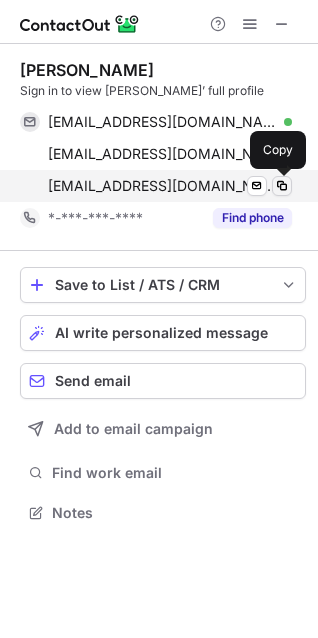 click at bounding box center (282, 186) 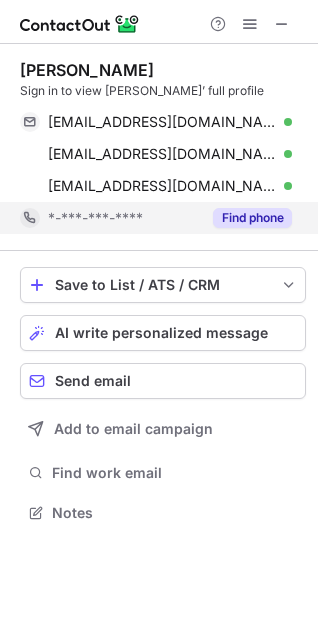 type 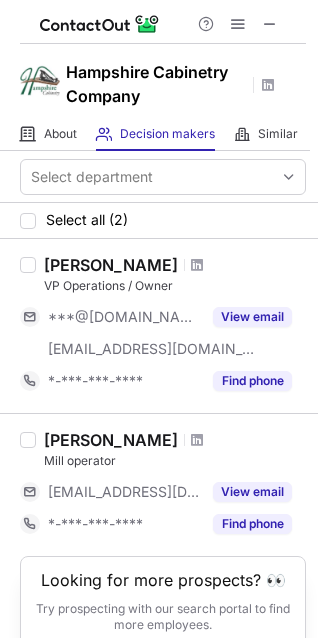 scroll, scrollTop: 0, scrollLeft: 0, axis: both 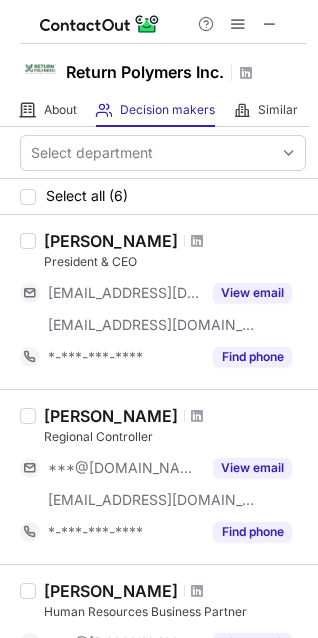 click at bounding box center (197, 416) 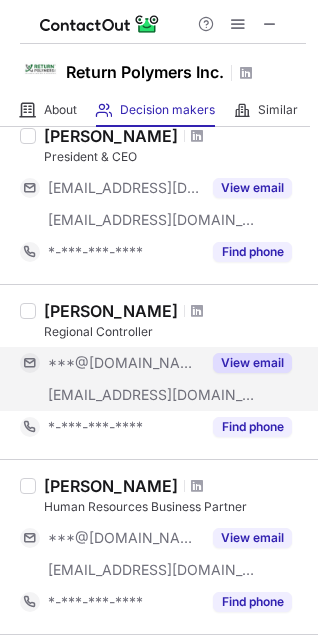 scroll, scrollTop: 100, scrollLeft: 0, axis: vertical 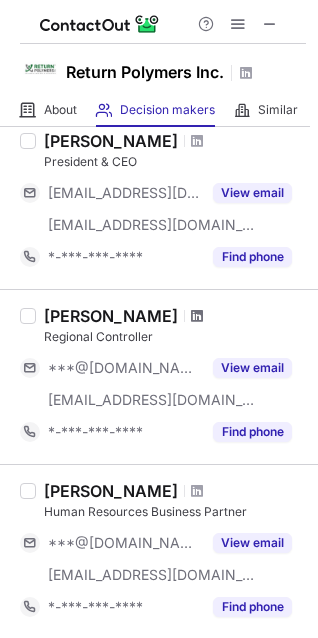 click at bounding box center [197, 316] 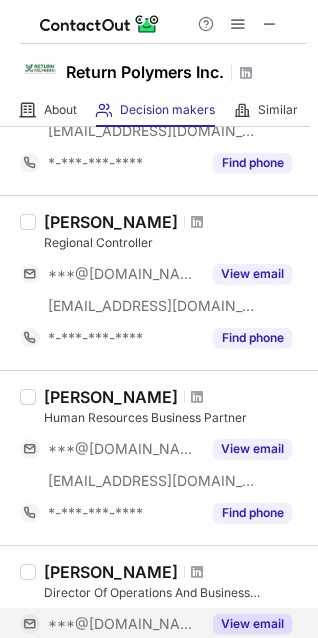 scroll, scrollTop: 300, scrollLeft: 0, axis: vertical 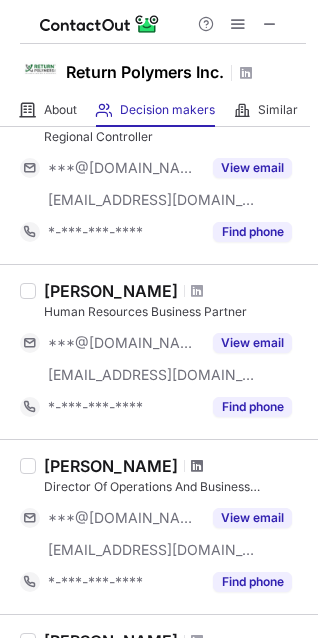 click at bounding box center (197, 466) 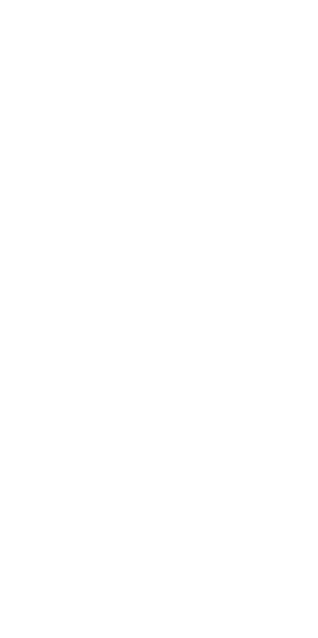 scroll, scrollTop: 0, scrollLeft: 0, axis: both 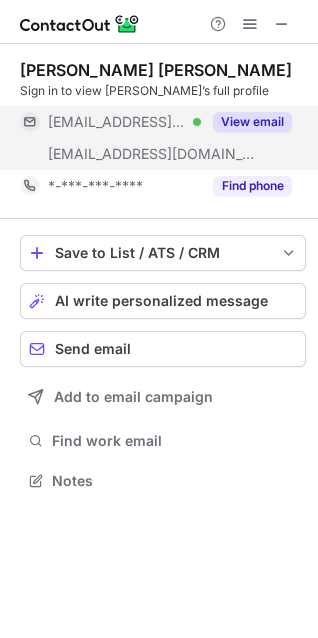 click on "View email" at bounding box center [252, 122] 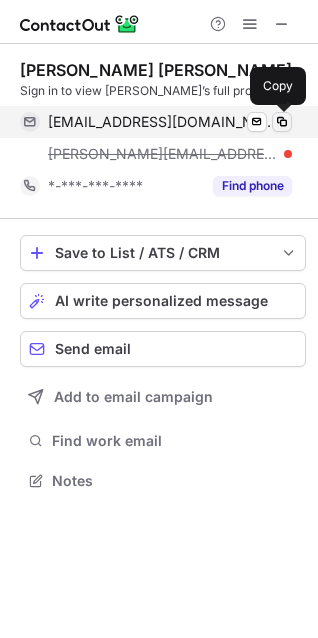 click at bounding box center [282, 122] 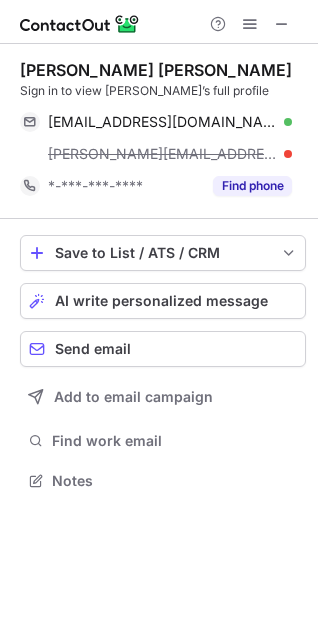 type 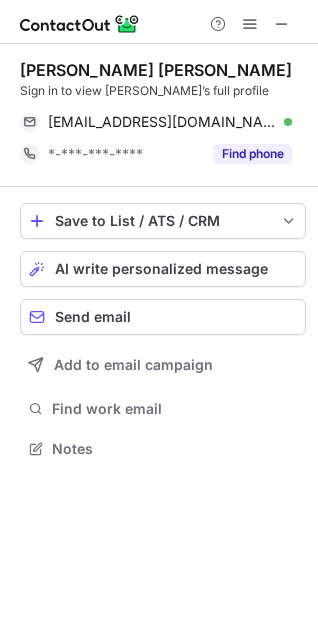 scroll, scrollTop: 435, scrollLeft: 318, axis: both 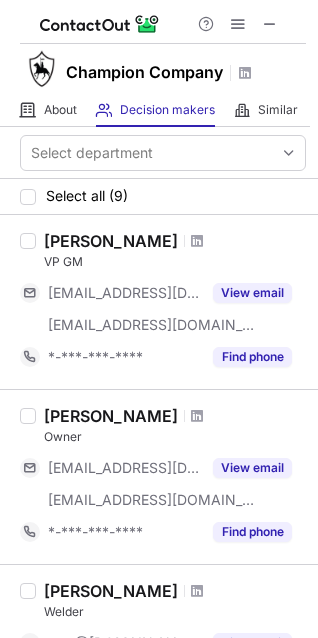 click at bounding box center (197, 241) 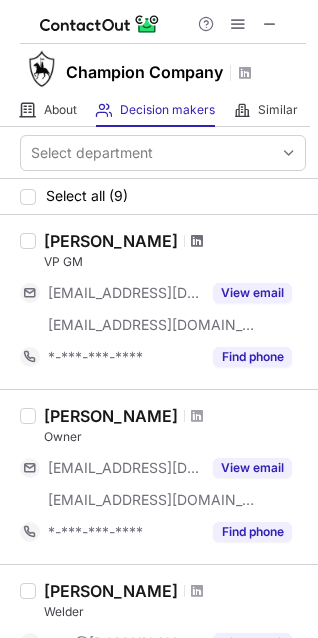 click at bounding box center [197, 241] 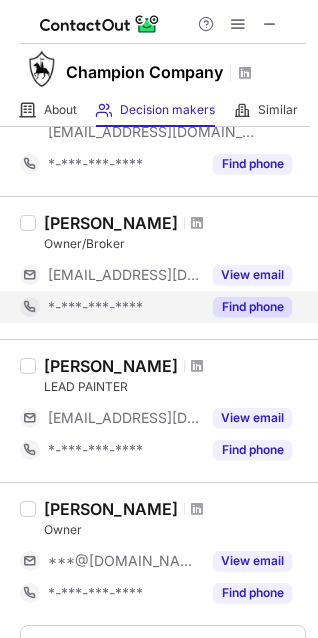 scroll, scrollTop: 1258, scrollLeft: 0, axis: vertical 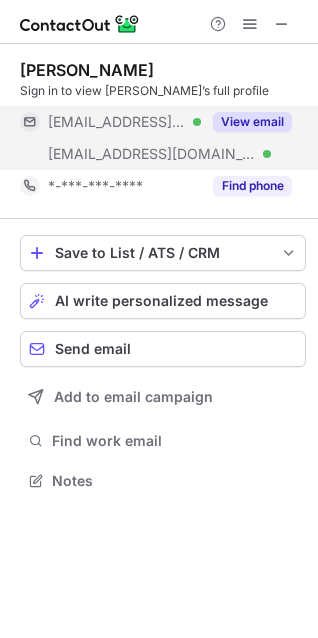 click on "View email" at bounding box center (252, 122) 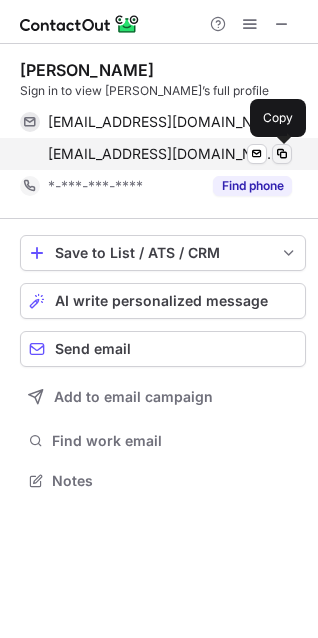 click at bounding box center (282, 154) 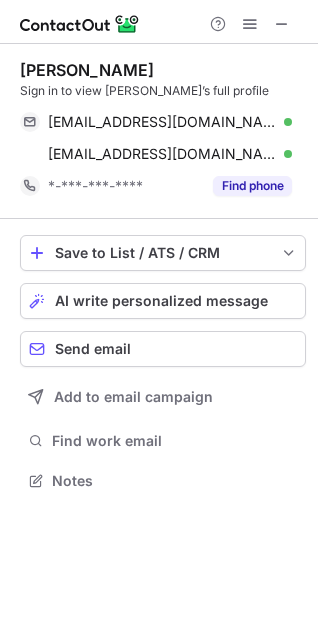 type 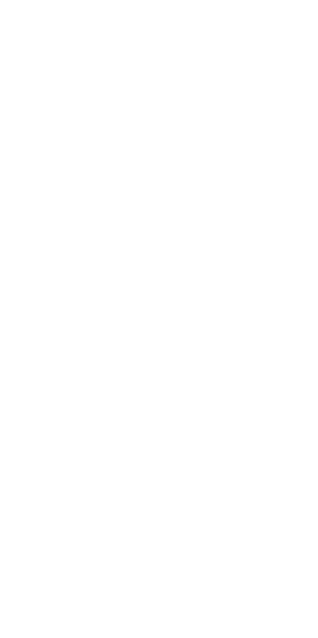 scroll, scrollTop: 0, scrollLeft: 0, axis: both 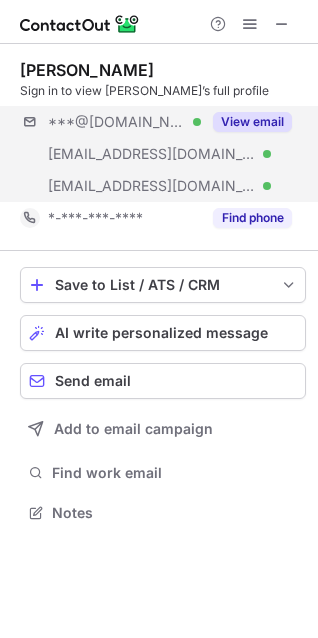 click on "***@yahoo.com Verified ***@zips.uakron.edu Verified ***@allianceautomation.com Verified View email" at bounding box center (163, 154) 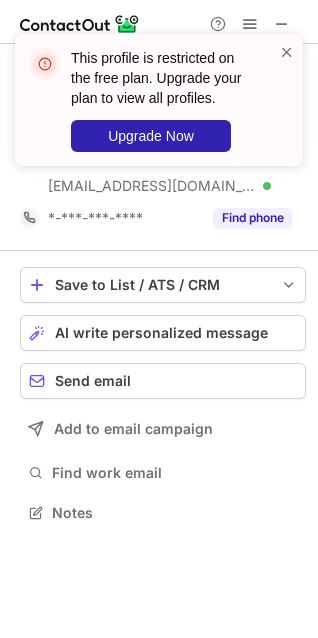 click on "This profile is restricted on the free plan. Upgrade your plan to view all profiles. Upgrade Now" at bounding box center (151, 100) 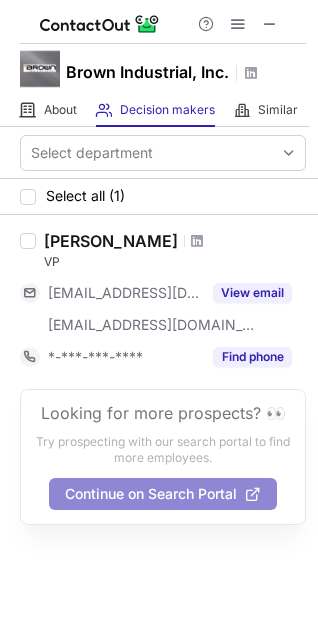 scroll, scrollTop: 0, scrollLeft: 0, axis: both 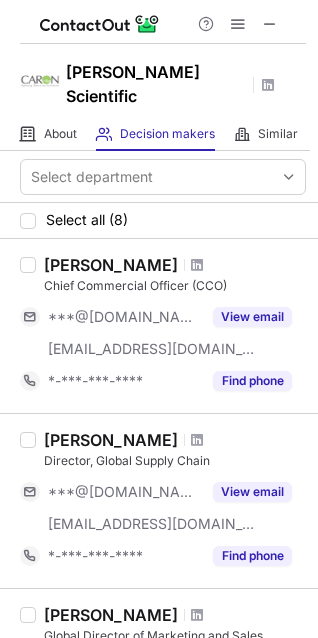 click at bounding box center [197, 265] 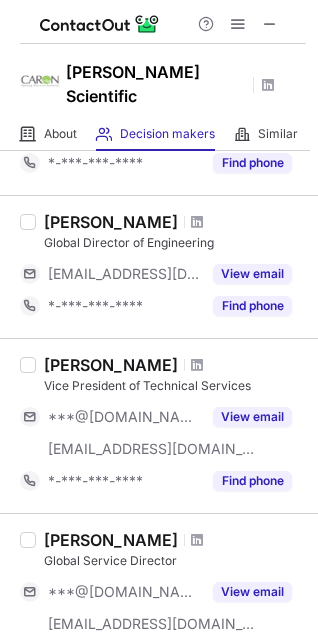 scroll, scrollTop: 1179, scrollLeft: 0, axis: vertical 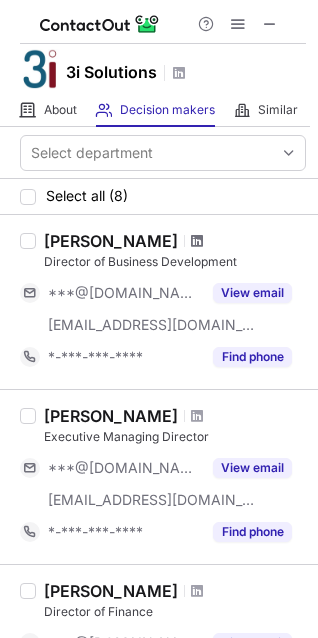 click at bounding box center (197, 241) 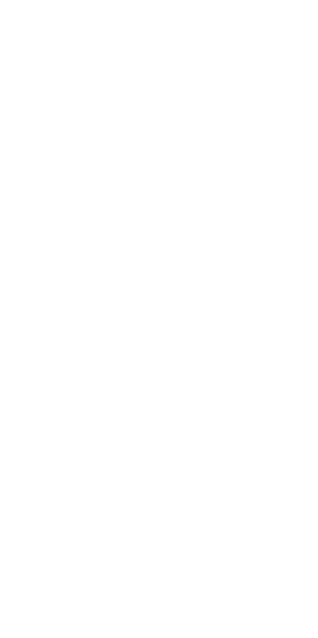 scroll, scrollTop: 0, scrollLeft: 0, axis: both 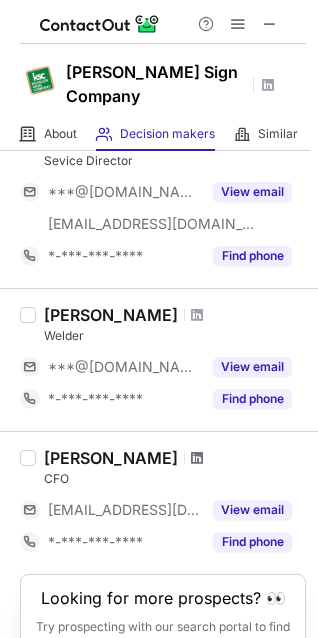 click at bounding box center [197, 458] 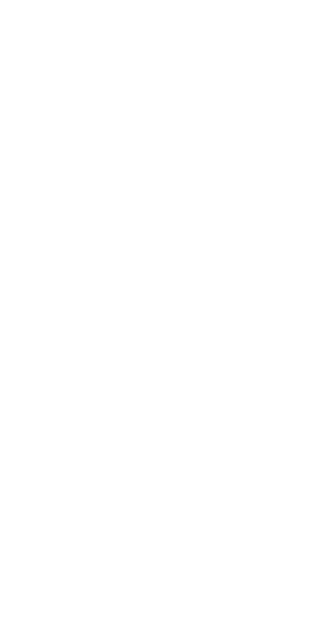 scroll, scrollTop: 0, scrollLeft: 0, axis: both 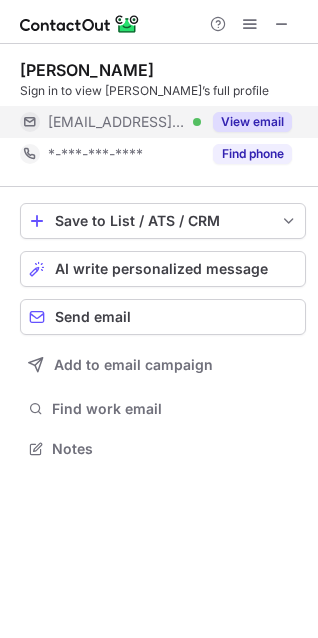 click on "View email" at bounding box center [252, 122] 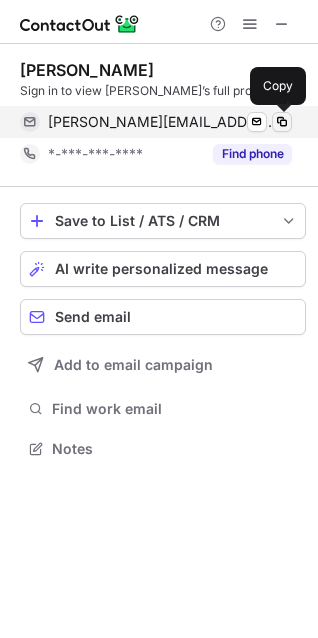 click at bounding box center [282, 122] 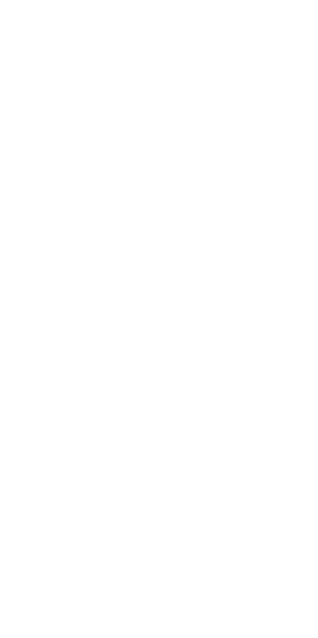 scroll, scrollTop: 0, scrollLeft: 0, axis: both 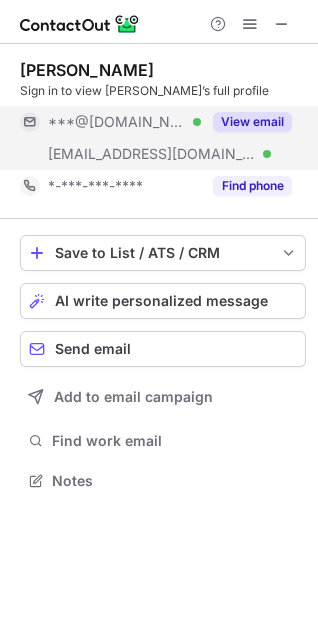 click on "View email" at bounding box center (252, 122) 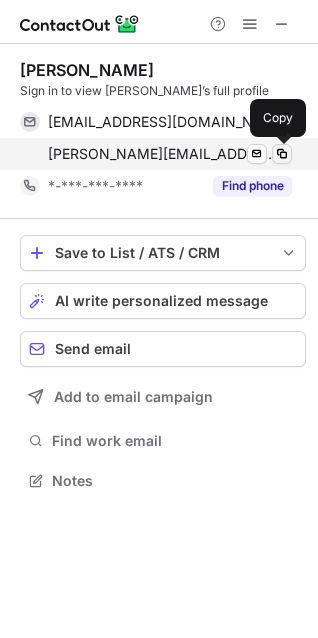 click at bounding box center (282, 154) 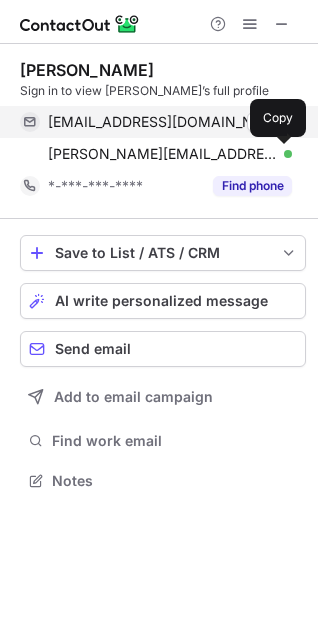 type 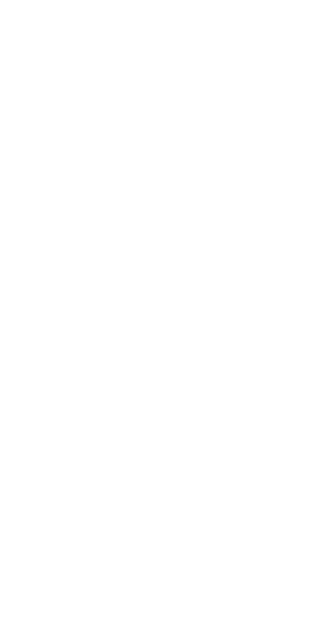 scroll, scrollTop: 0, scrollLeft: 0, axis: both 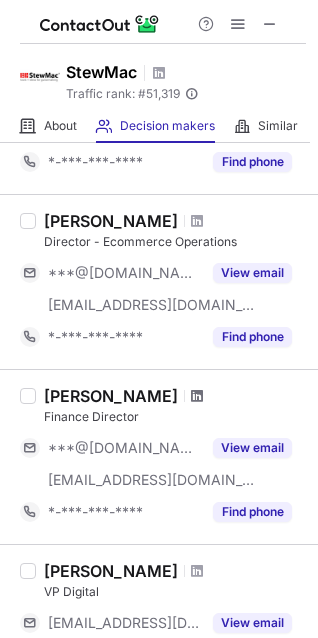 click at bounding box center [197, 396] 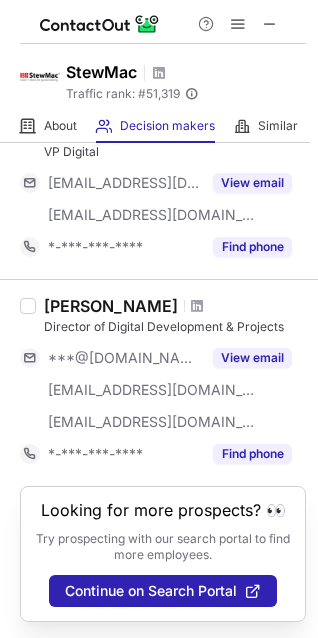 scroll, scrollTop: 1259, scrollLeft: 0, axis: vertical 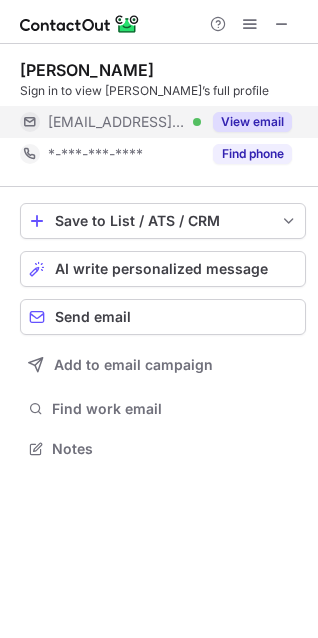 click on "View email" at bounding box center (252, 122) 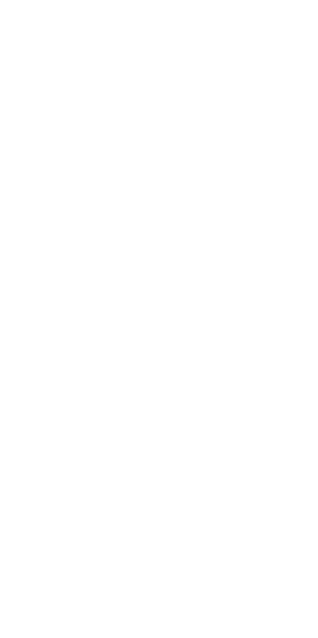 scroll, scrollTop: 0, scrollLeft: 0, axis: both 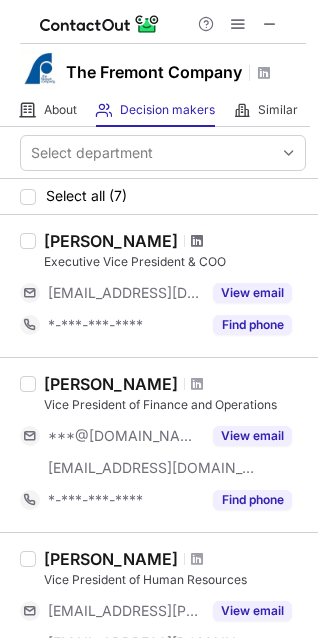 click at bounding box center [197, 241] 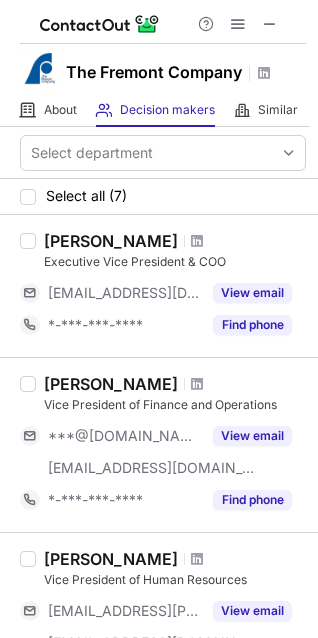 click at bounding box center [197, 384] 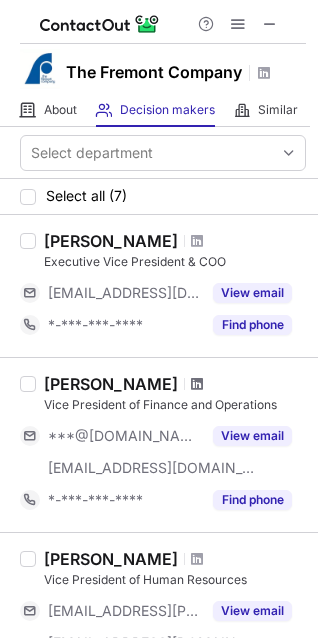 click at bounding box center (197, 384) 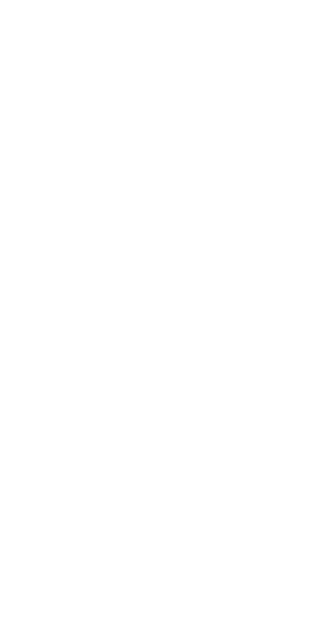 scroll, scrollTop: 0, scrollLeft: 0, axis: both 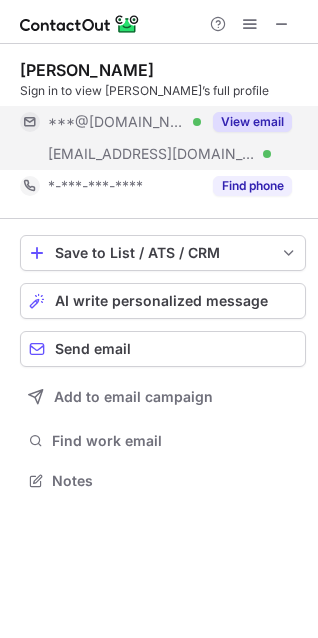 click on "View email" at bounding box center (252, 122) 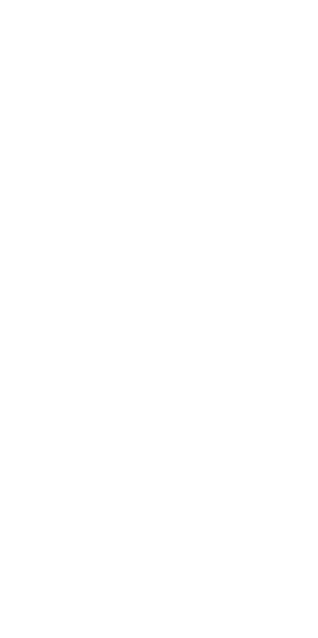 scroll, scrollTop: 0, scrollLeft: 0, axis: both 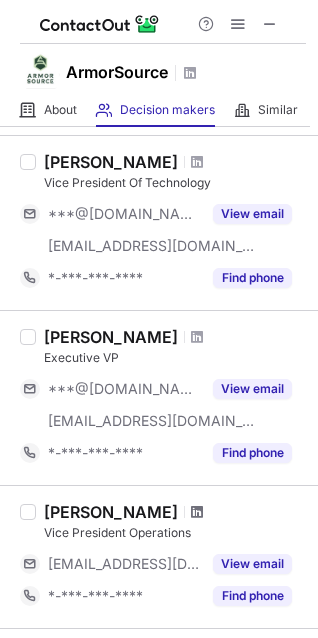 click at bounding box center [197, 512] 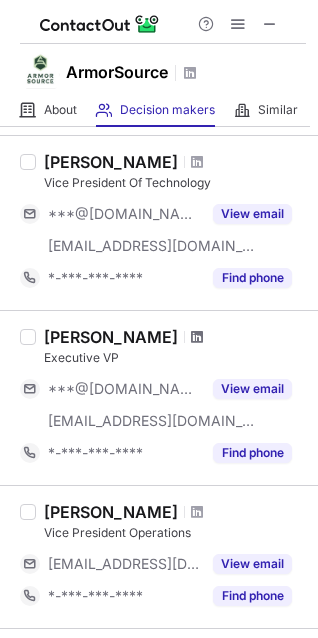 click at bounding box center (197, 337) 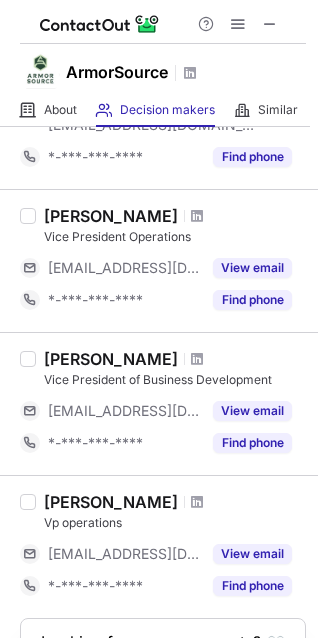 scroll, scrollTop: 1000, scrollLeft: 0, axis: vertical 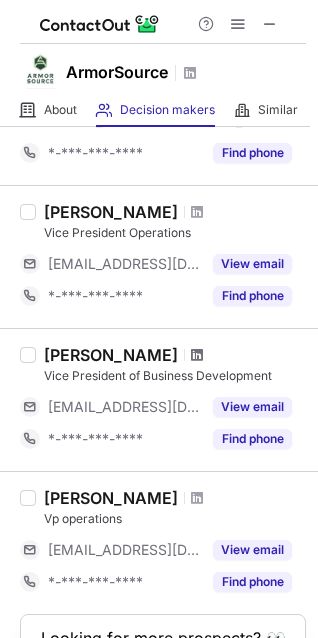 click at bounding box center (197, 355) 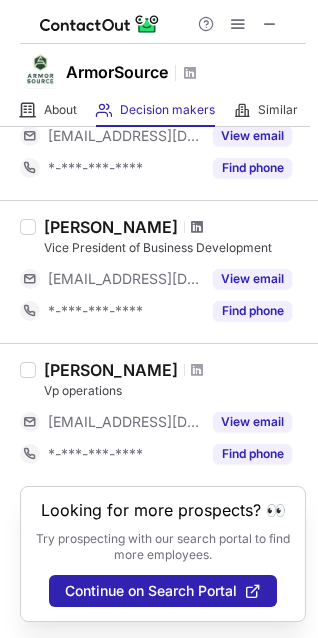 click at bounding box center [197, 227] 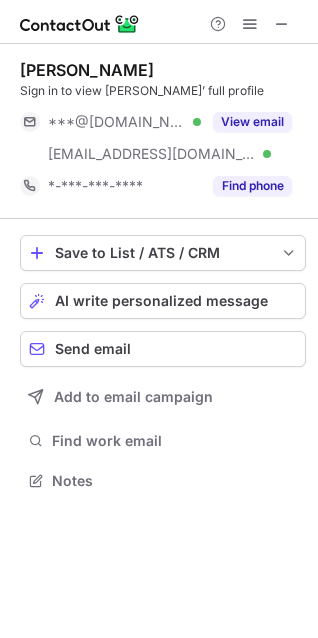 scroll, scrollTop: 0, scrollLeft: 0, axis: both 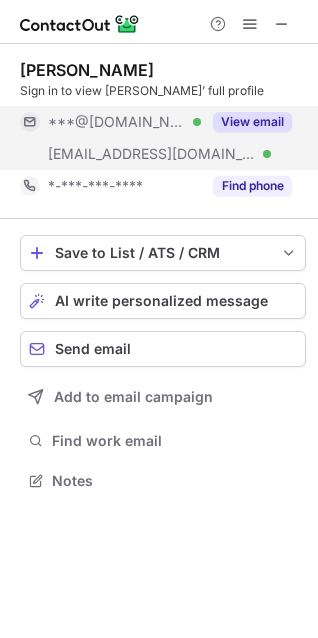 click on "View email" at bounding box center [252, 122] 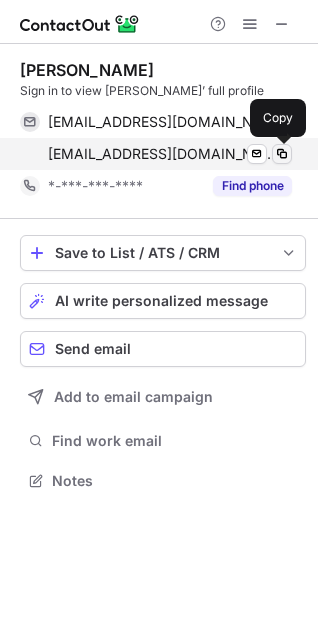 click at bounding box center [282, 154] 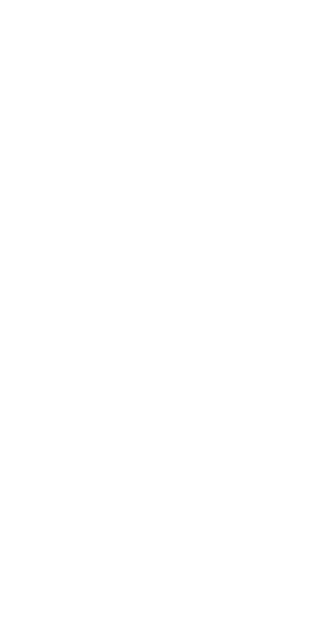 scroll, scrollTop: 0, scrollLeft: 0, axis: both 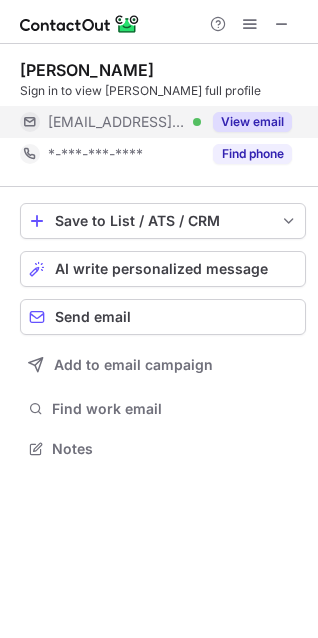 click on "View email" at bounding box center [246, 122] 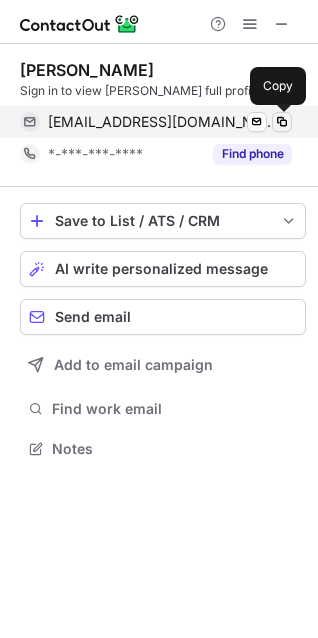 click at bounding box center (282, 122) 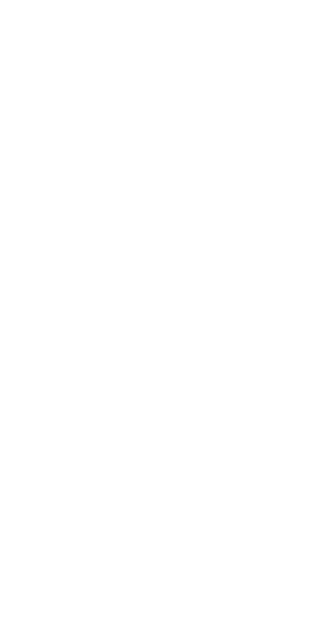 scroll, scrollTop: 0, scrollLeft: 0, axis: both 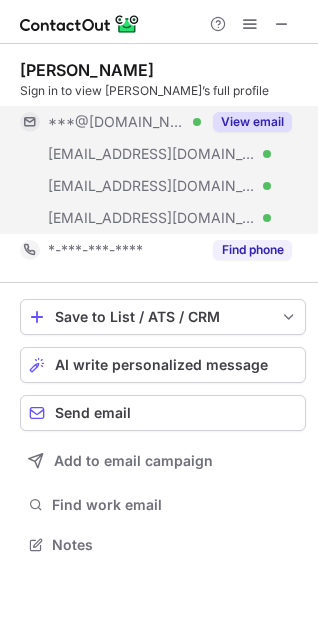 click on "View email" at bounding box center [252, 122] 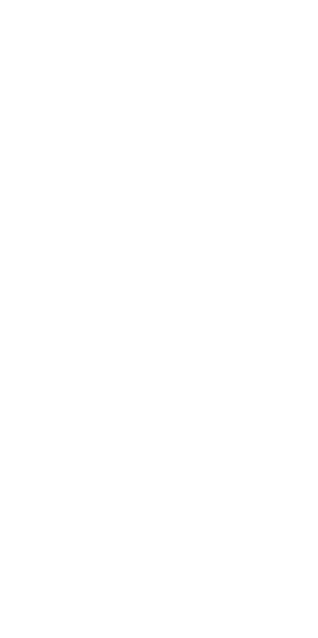 scroll, scrollTop: 0, scrollLeft: 0, axis: both 